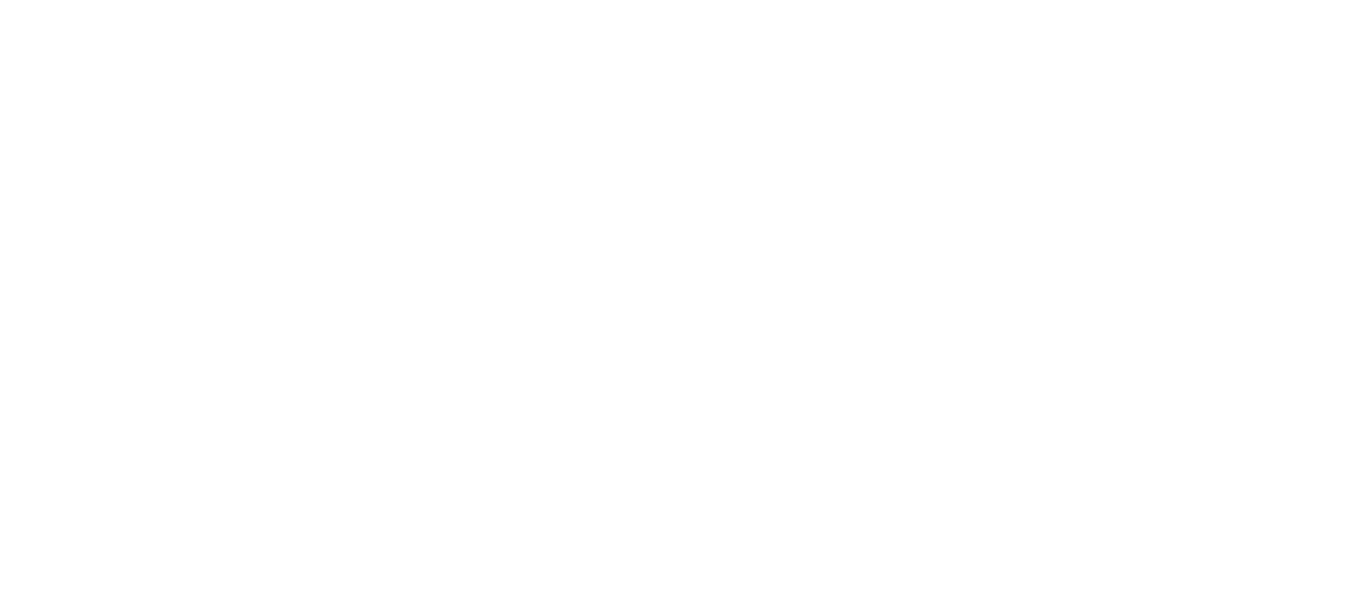 scroll, scrollTop: 0, scrollLeft: 0, axis: both 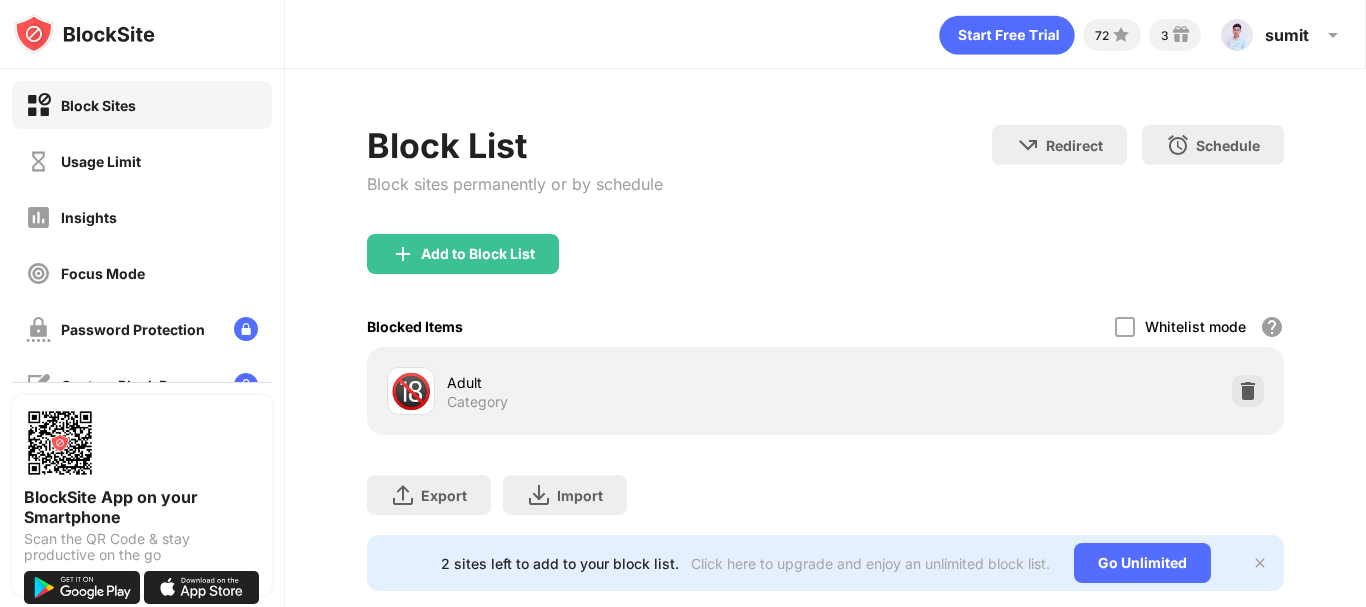 click on "Usage Limit" at bounding box center [142, 161] 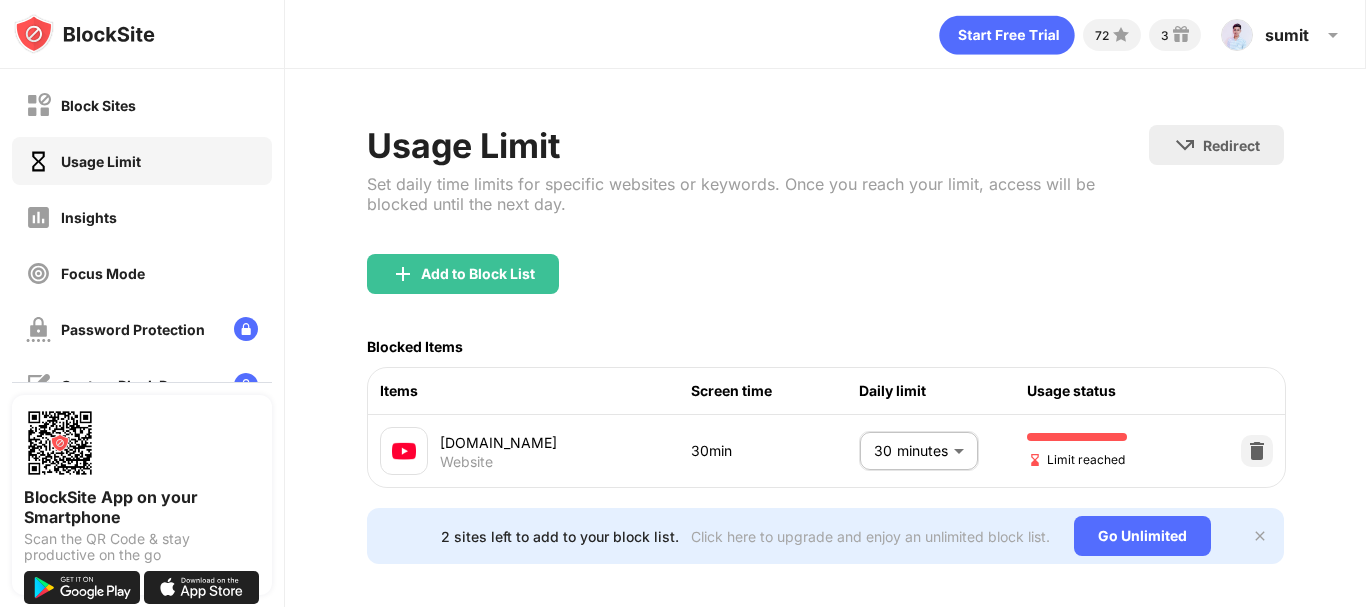 click on "Block Sites Usage Limit Insights Focus Mode Password Protection Custom Block Page Settings About Blocking Sync with other devices Disabled BlockSite App on your Smartphone Scan the QR Code & stay productive on the go 72 3 sumit [PERSON_NAME] View Account Insights Premium Rewards Settings Support Log Out Usage Limit Set daily time limits for specific websites or keywords. Once you reach your limit, access will be blocked until the next day. Redirect Choose a site to be redirected to when blocking is active Add to Block List Blocked Items Items Screen time Daily limit Usage status [DOMAIN_NAME] Website 30min 30 minutes ** ​ Limit reached 2 sites left to add to your block list. Click here to upgrade and enjoy an unlimited block list. Go Unlimited" at bounding box center (683, 303) 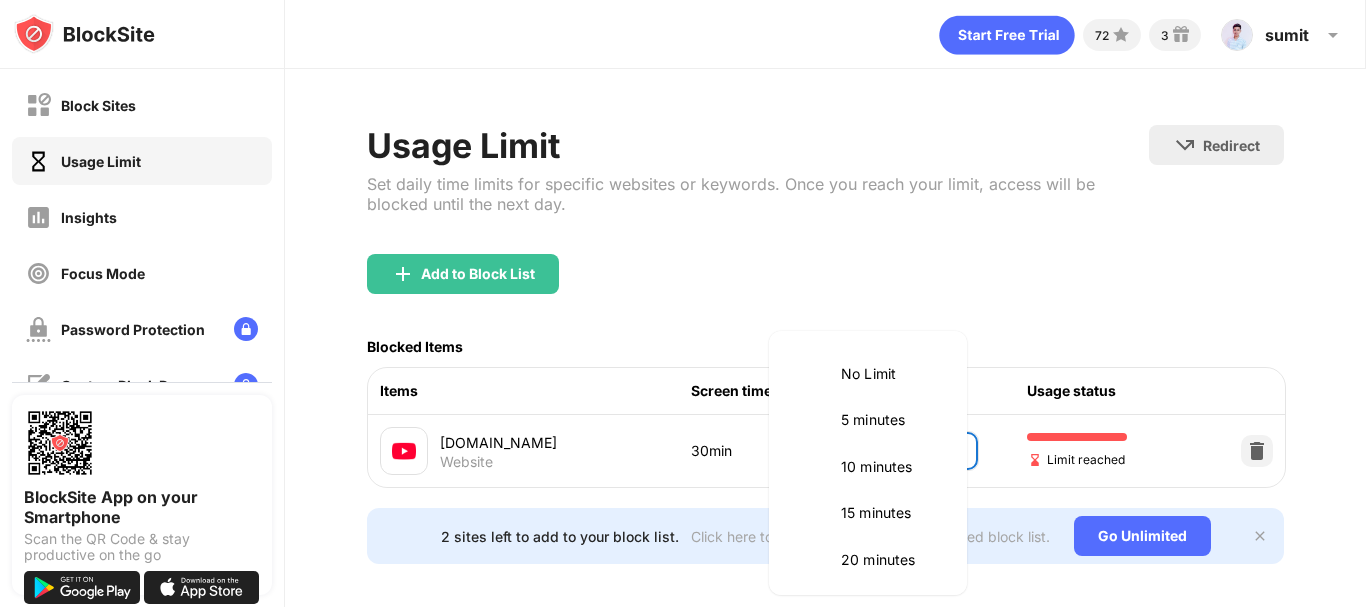 scroll, scrollTop: 190, scrollLeft: 0, axis: vertical 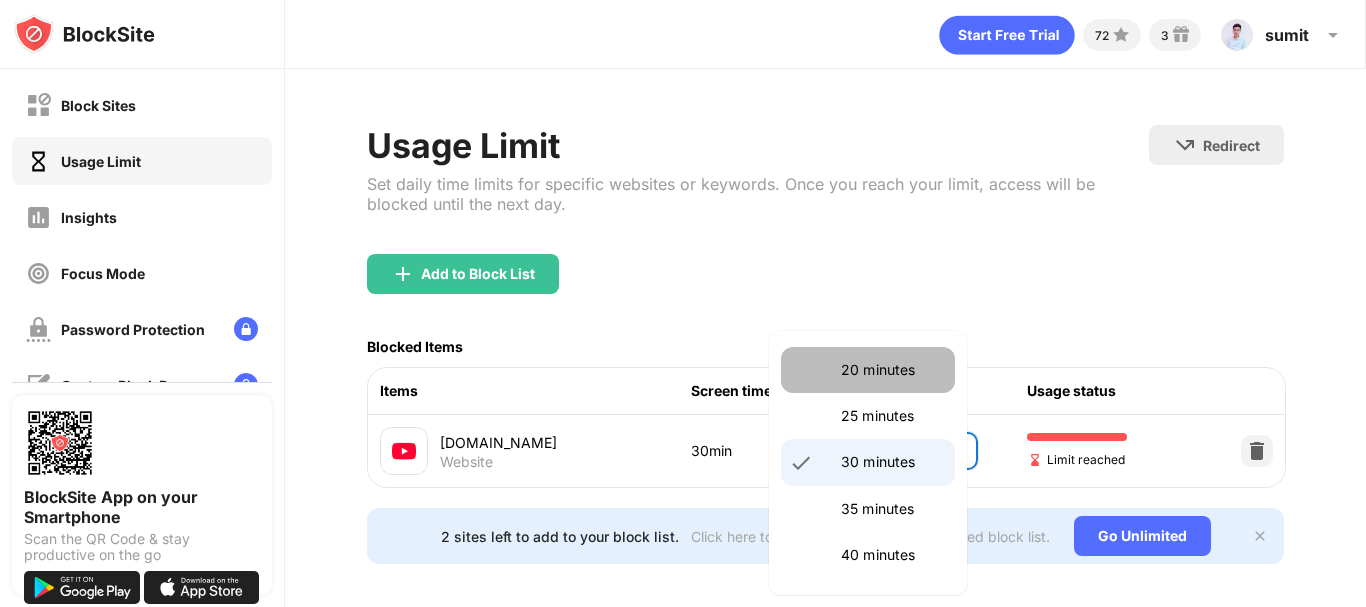 drag, startPoint x: 872, startPoint y: 364, endPoint x: 869, endPoint y: 381, distance: 17.262676 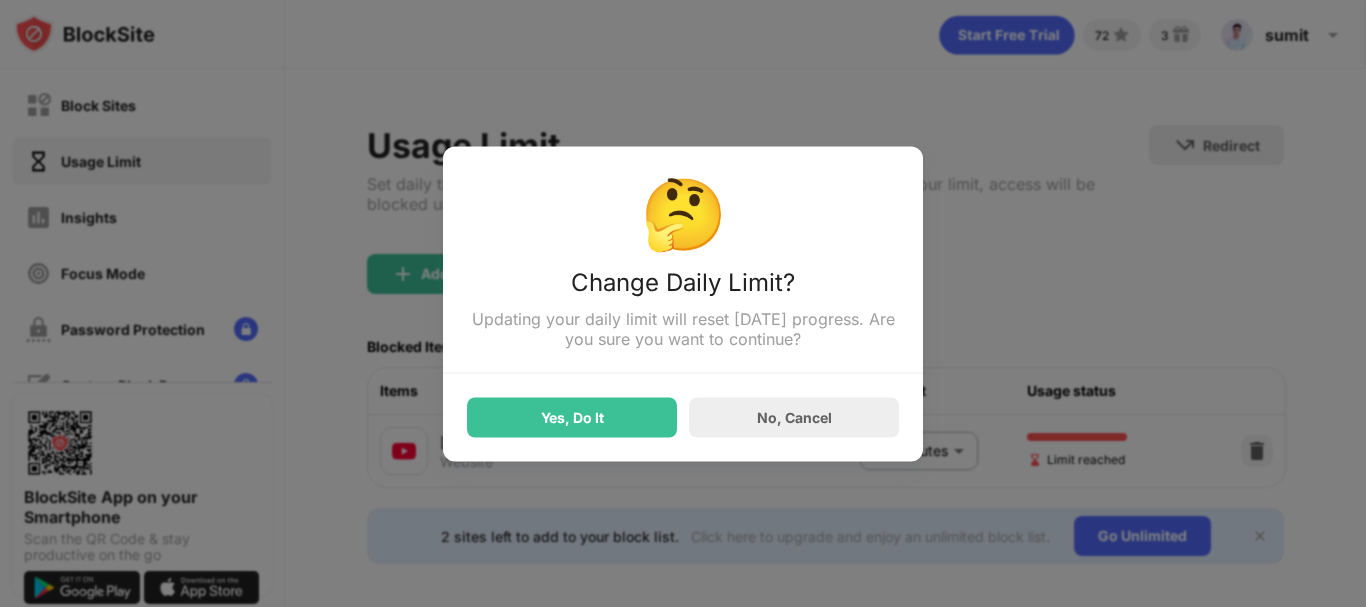 scroll, scrollTop: 0, scrollLeft: 0, axis: both 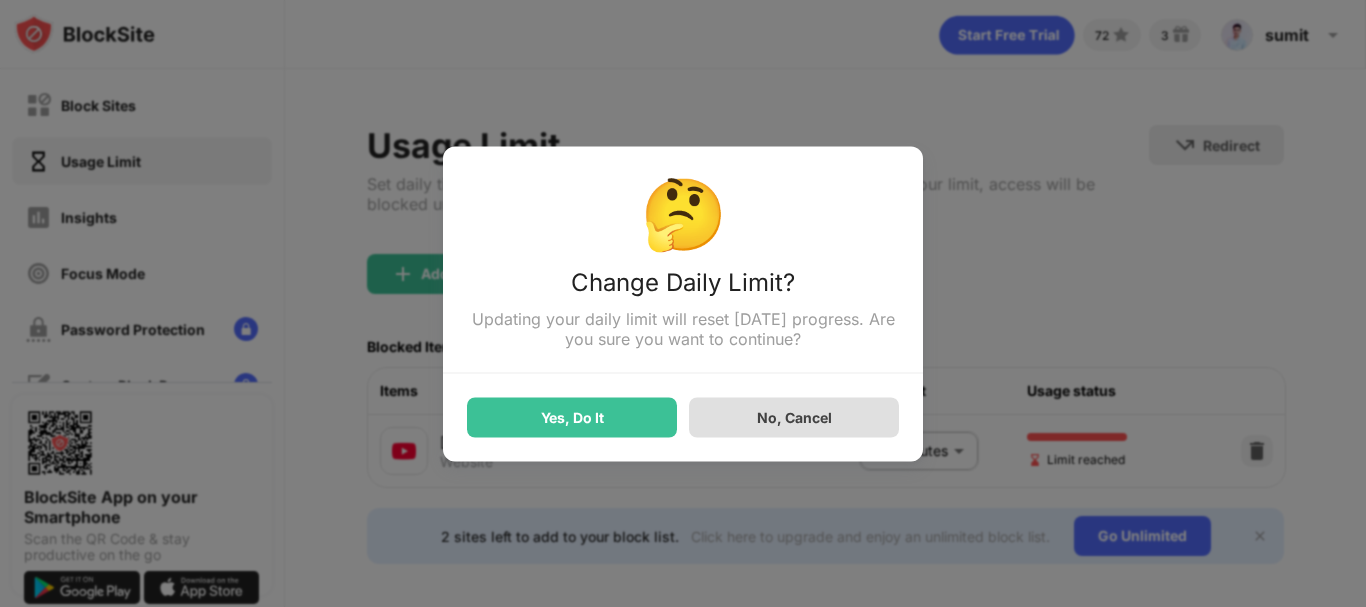 click on "No, Cancel" at bounding box center (794, 417) 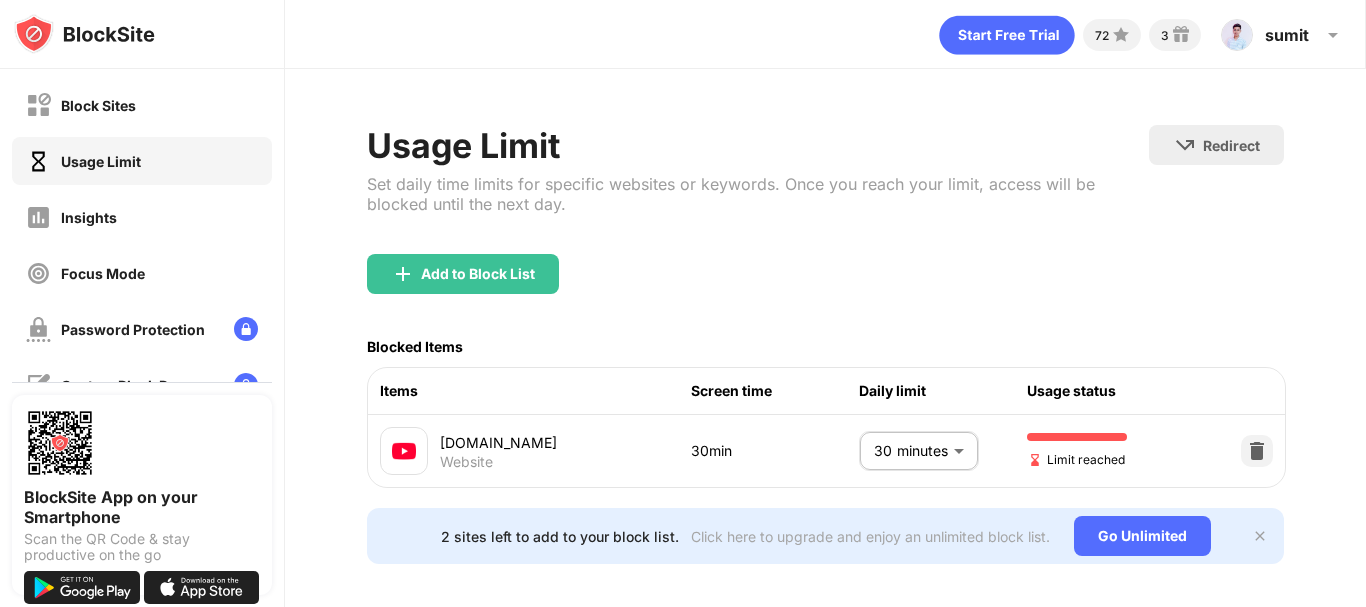 click on "Block Sites Usage Limit Insights Focus Mode Password Protection Custom Block Page Settings About Blocking Sync with other devices Disabled BlockSite App on your Smartphone Scan the QR Code & stay productive on the go 72 3 sumit [PERSON_NAME] View Account Insights Premium Rewards Settings Support Log Out Usage Limit Set daily time limits for specific websites or keywords. Once you reach your limit, access will be blocked until the next day. Redirect Choose a site to be redirected to when blocking is active Add to Block List Blocked Items Items Screen time Daily limit Usage status [DOMAIN_NAME] Website 30min 30 minutes ** ​ Limit reached 2 sites left to add to your block list. Click here to upgrade and enjoy an unlimited block list. Go Unlimited" at bounding box center (683, 303) 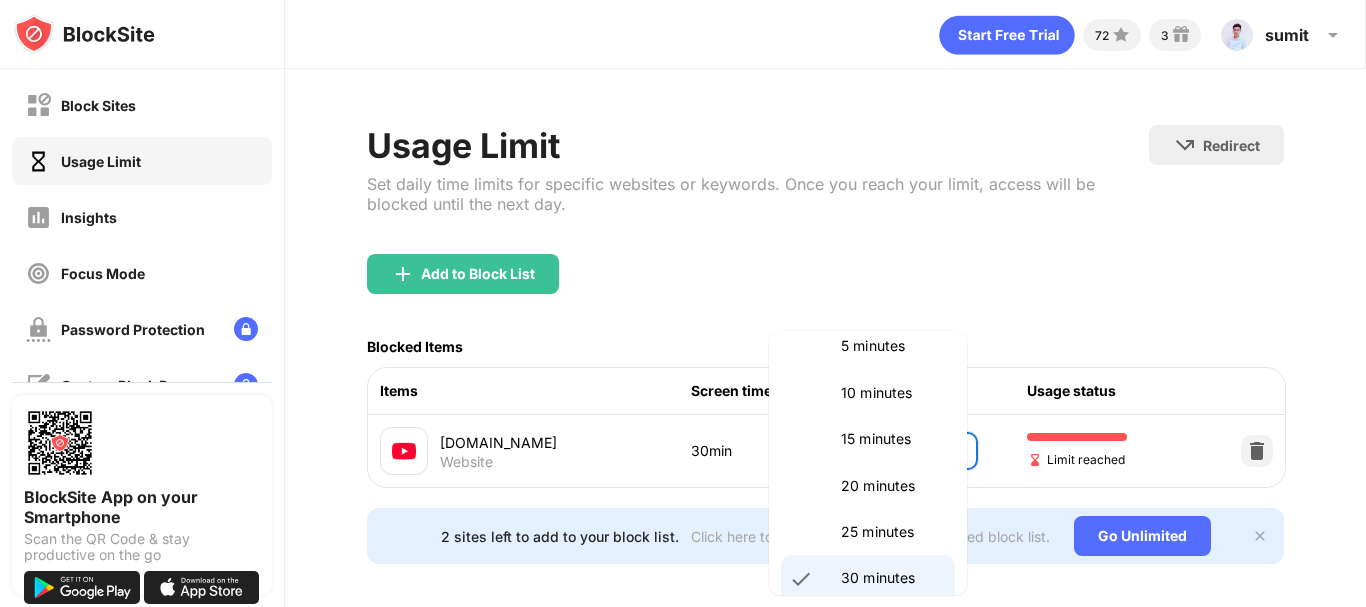 scroll, scrollTop: 0, scrollLeft: 0, axis: both 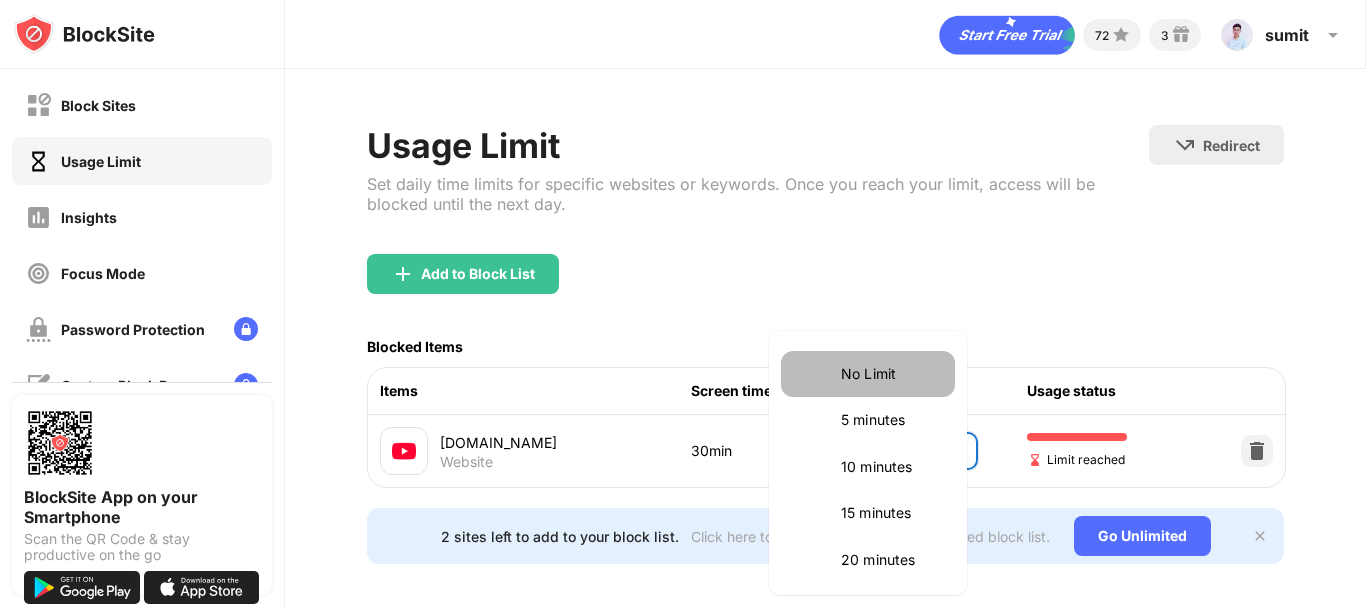 click on "No Limit" at bounding box center (892, 374) 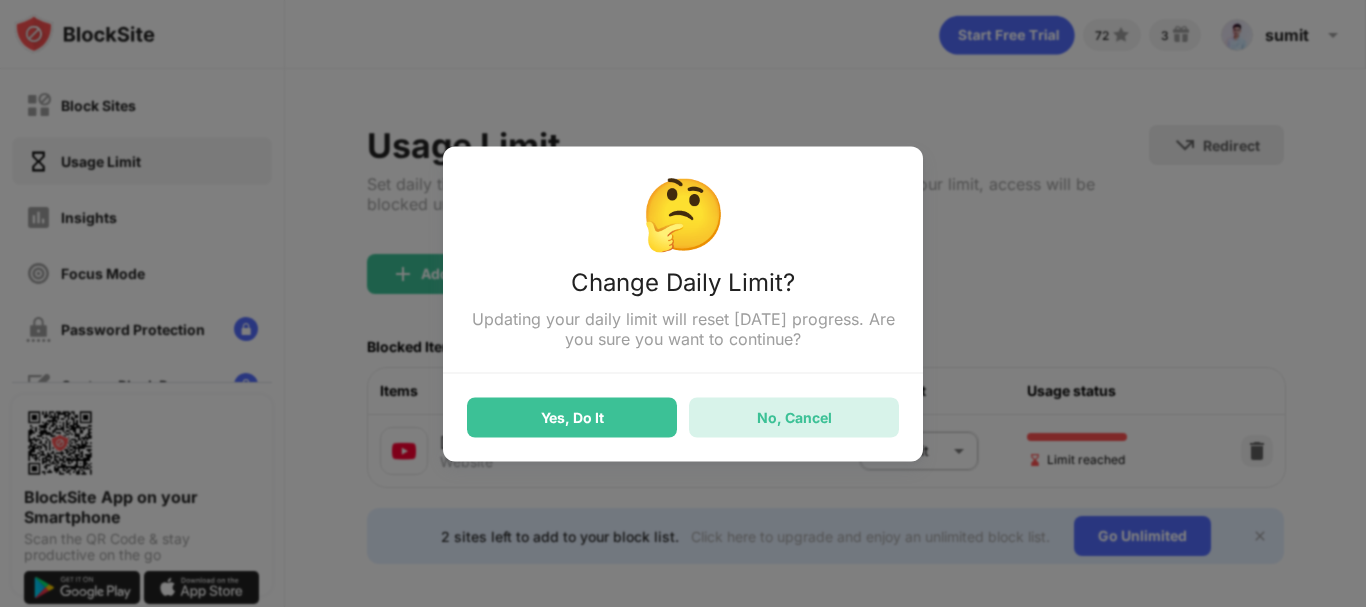 click on "No, Cancel" at bounding box center [794, 417] 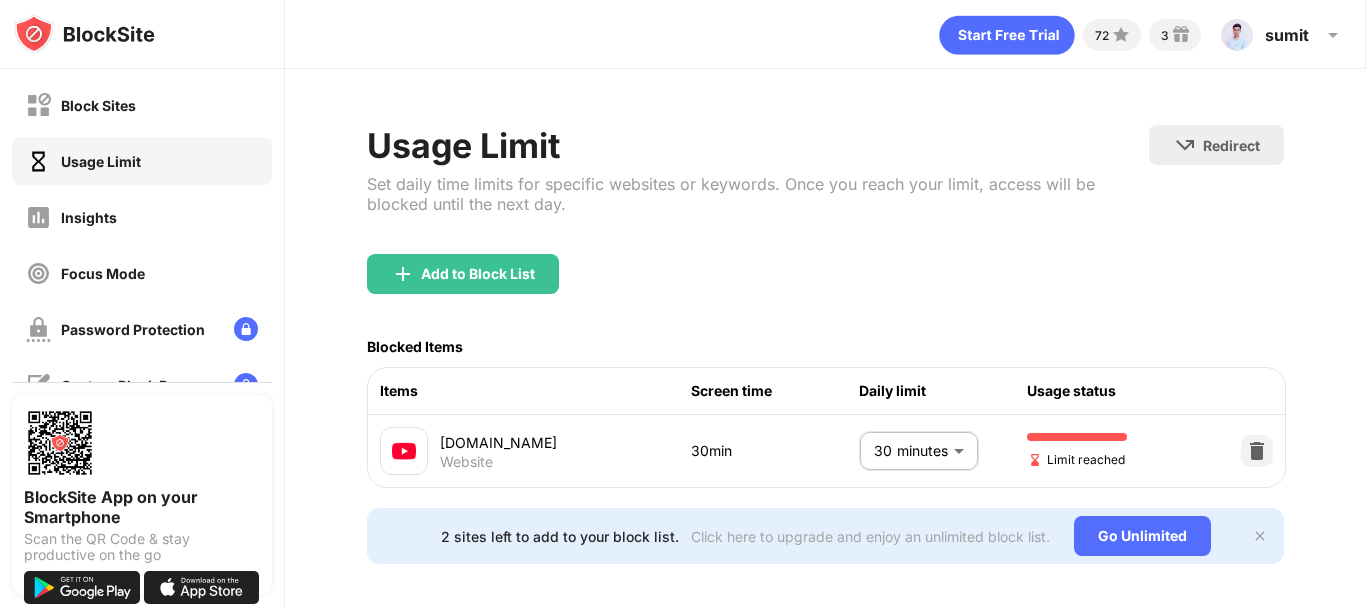 click on "Block Sites Usage Limit Insights Focus Mode Password Protection Custom Block Page Settings About Blocking Sync with other devices Disabled BlockSite App on your Smartphone Scan the QR Code & stay productive on the go 72 3 sumit [PERSON_NAME] View Account Insights Premium Rewards Settings Support Log Out Usage Limit Set daily time limits for specific websites or keywords. Once you reach your limit, access will be blocked until the next day. Redirect Choose a site to be redirected to when blocking is active Add to Block List Blocked Items Items Screen time Daily limit Usage status [DOMAIN_NAME] Website 30min 30 minutes ** ​ Limit reached 2 sites left to add to your block list. Click here to upgrade and enjoy an unlimited block list. Go Unlimited 🤔 Change Daily Limit? Updating your daily limit will reset [DATE] progress. Are you sure you want to continue? Yes, Do It No, Cancel" at bounding box center (683, 303) 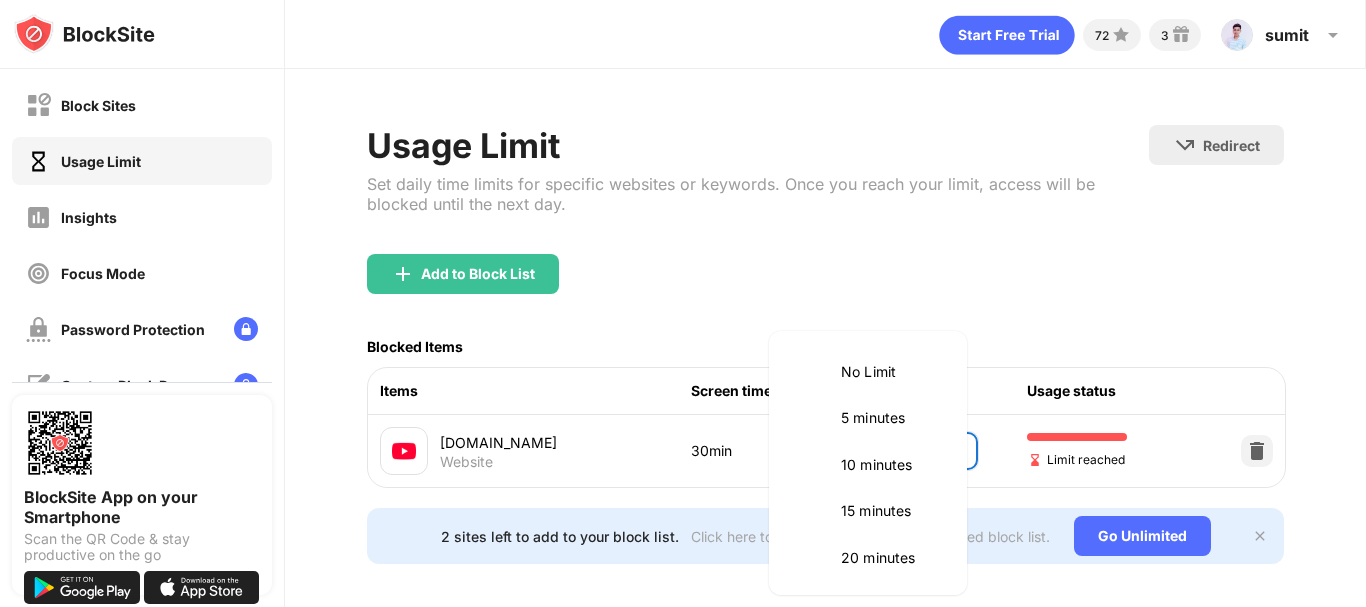 scroll, scrollTop: 0, scrollLeft: 0, axis: both 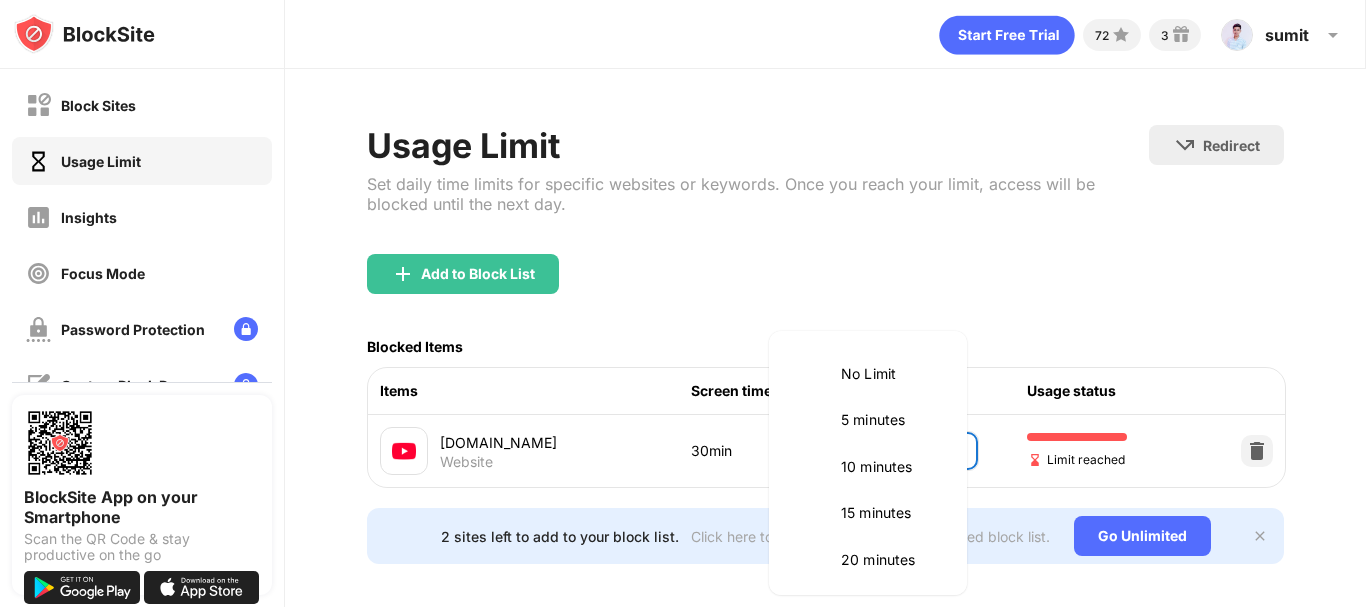 drag, startPoint x: 1163, startPoint y: 260, endPoint x: 1155, endPoint y: 269, distance: 12.0415945 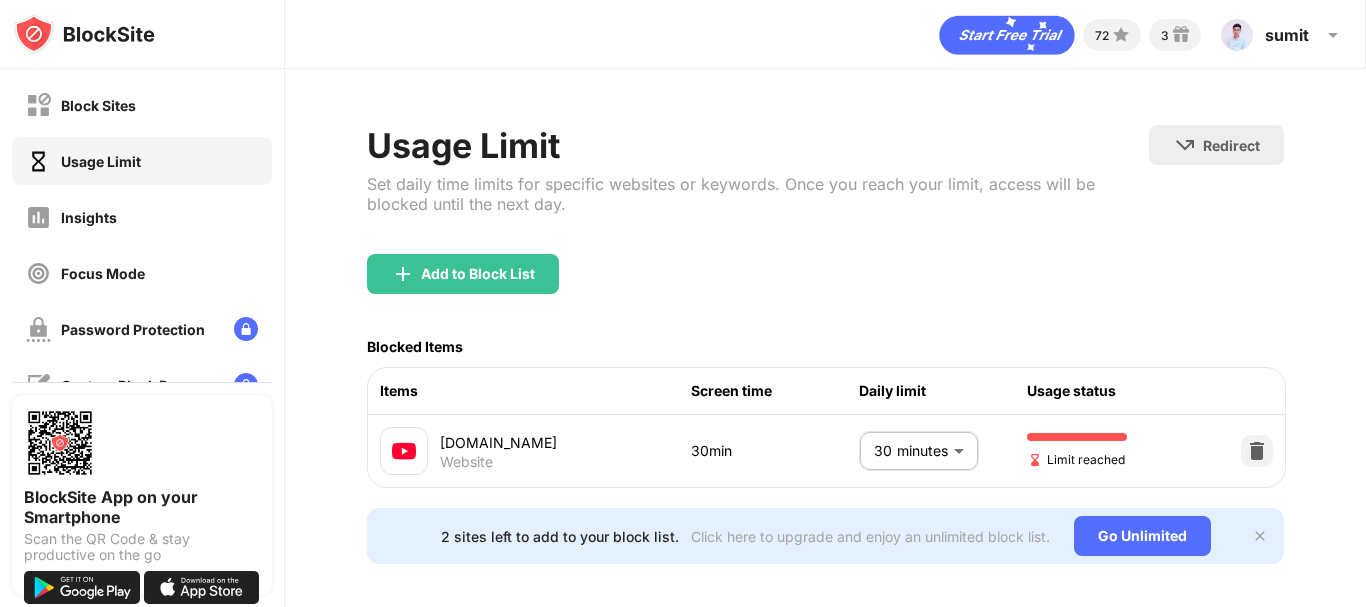 click on "[DOMAIN_NAME] Website 30min 30 minutes ** ​ Limit reached" at bounding box center (826, 451) 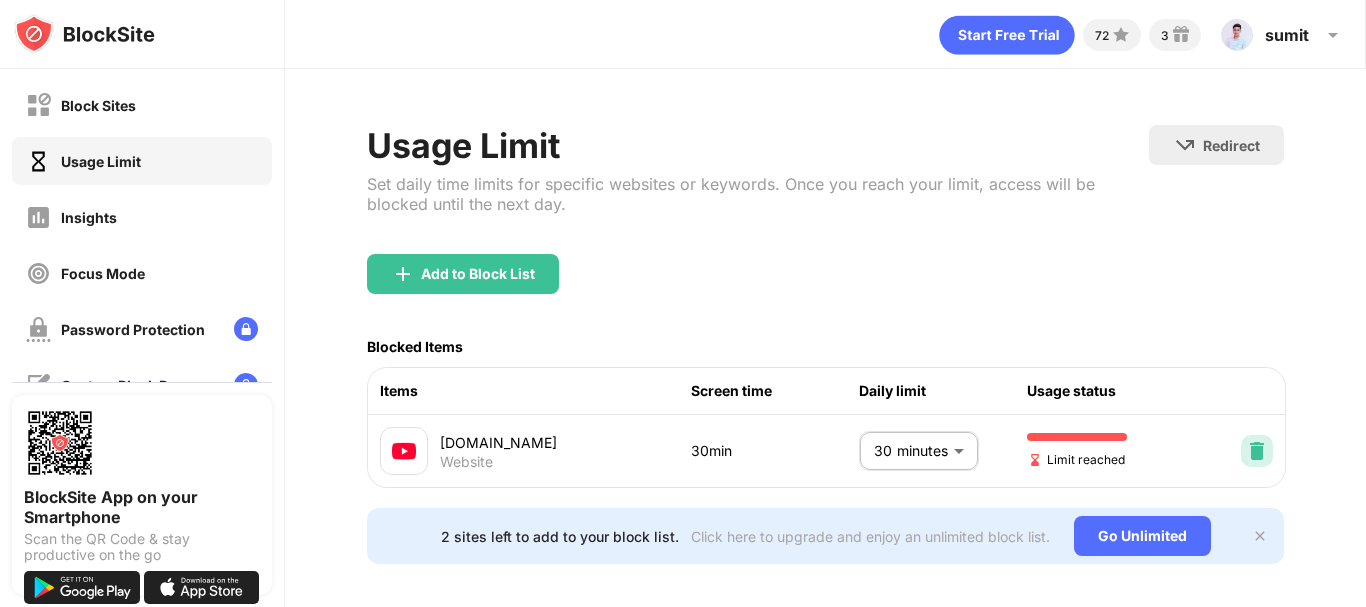 click at bounding box center (1257, 451) 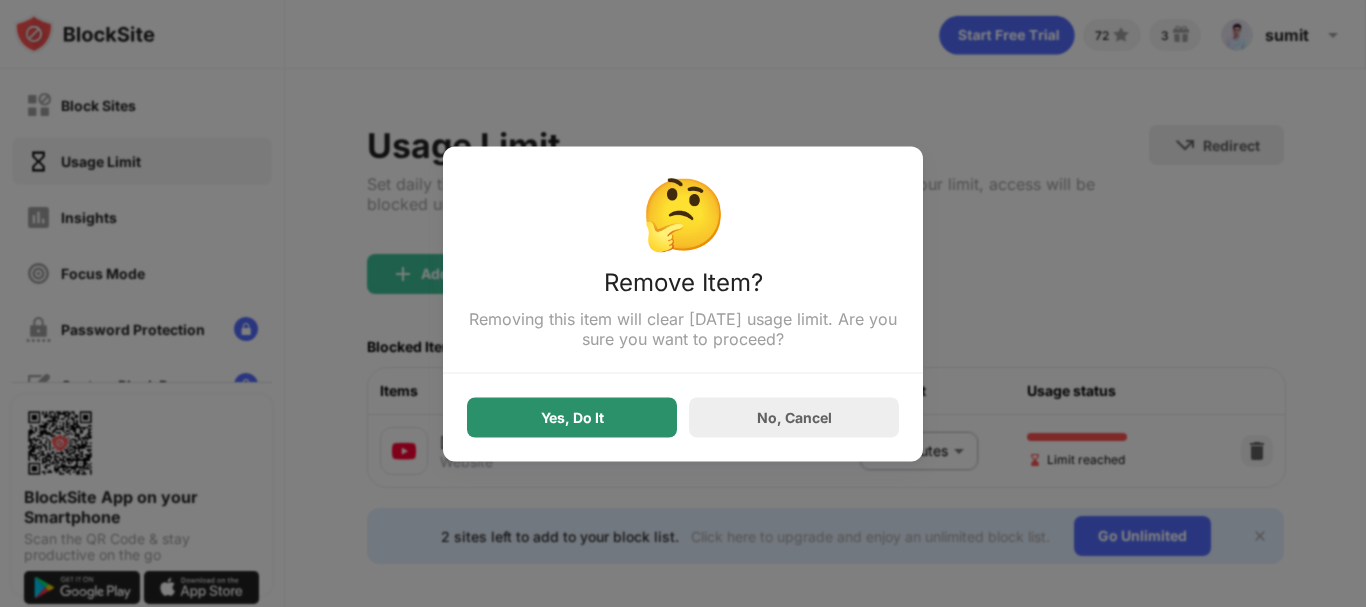 click on "Yes, Do It" at bounding box center (572, 417) 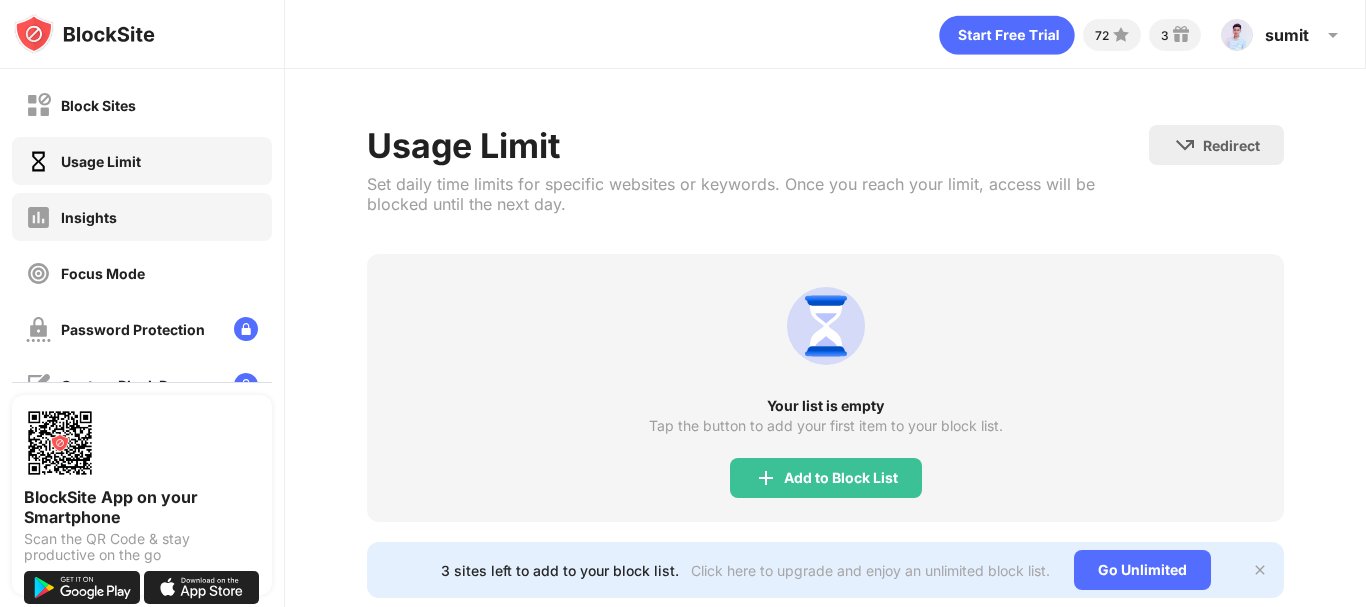 click on "Insights" at bounding box center (142, 217) 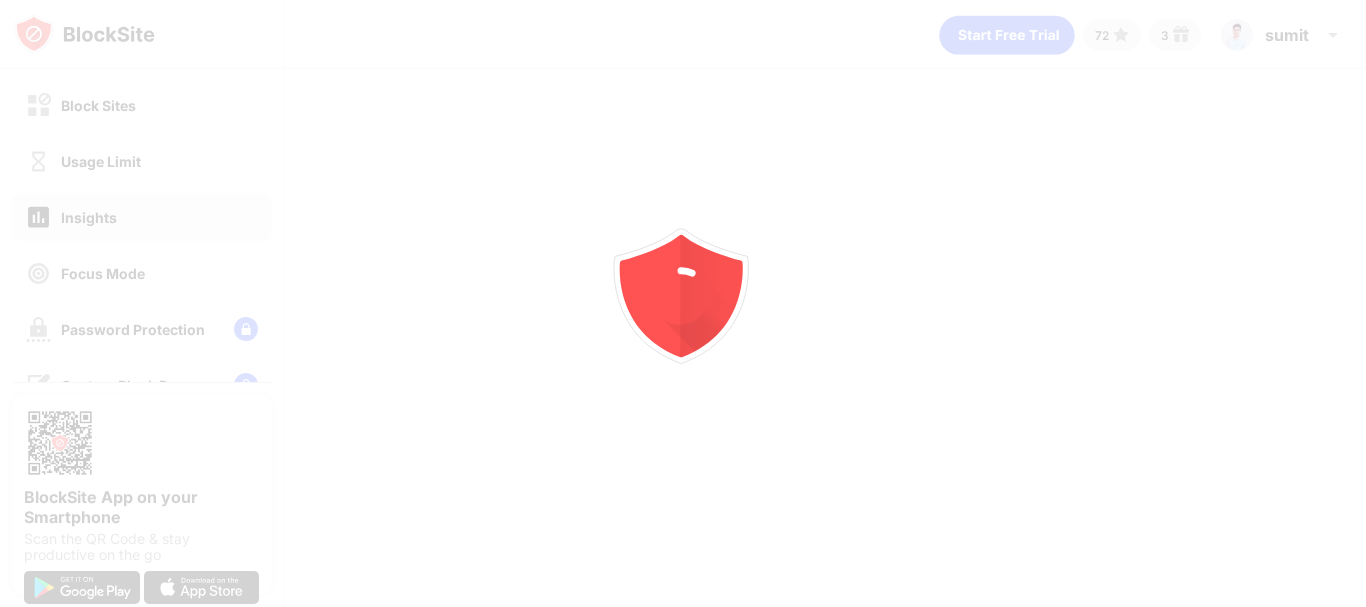 click at bounding box center [683, 303] 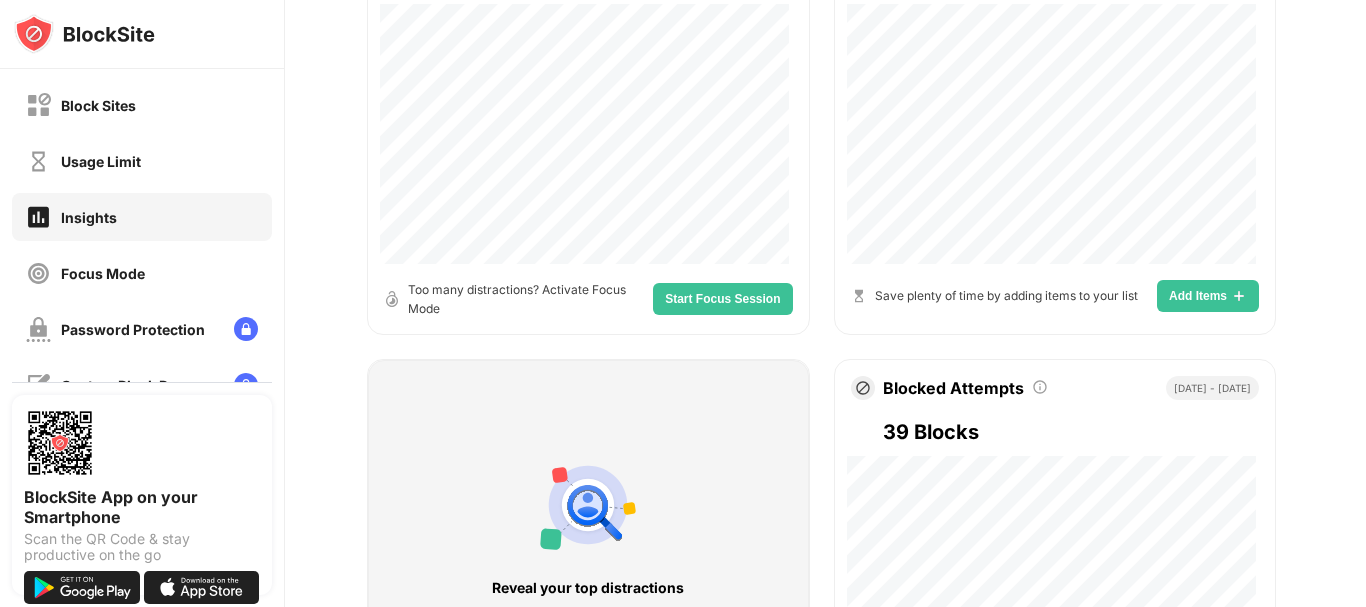 scroll, scrollTop: 600, scrollLeft: 0, axis: vertical 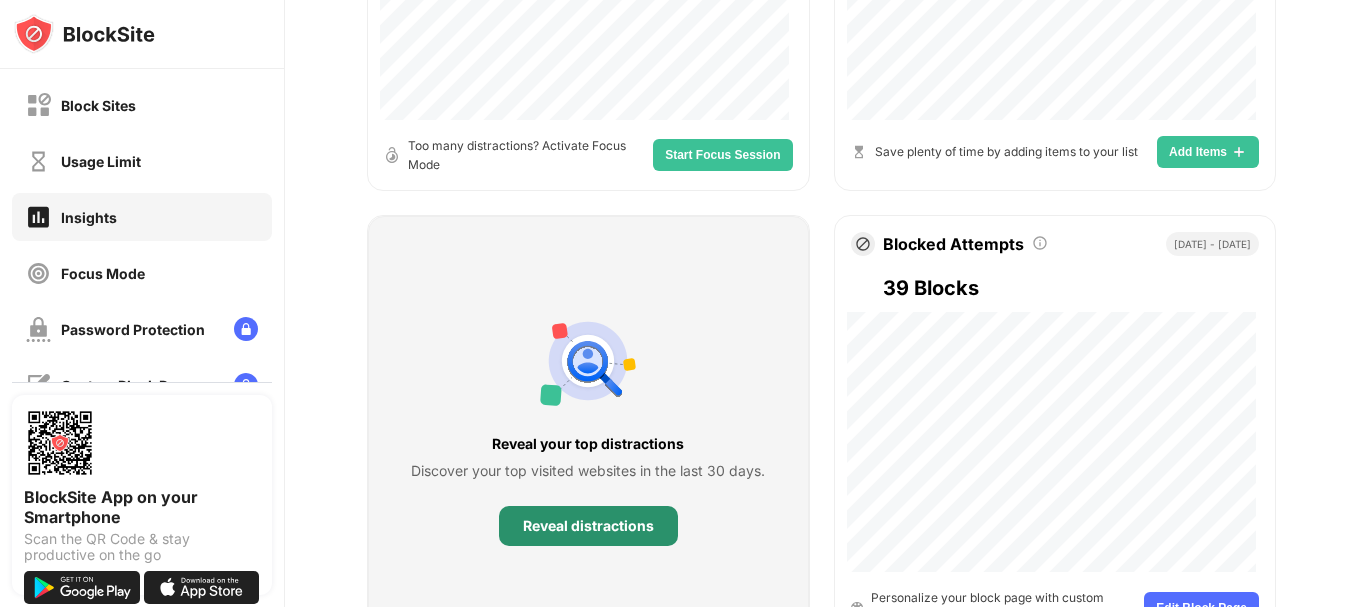 click on "Reveal distractions" at bounding box center (588, 526) 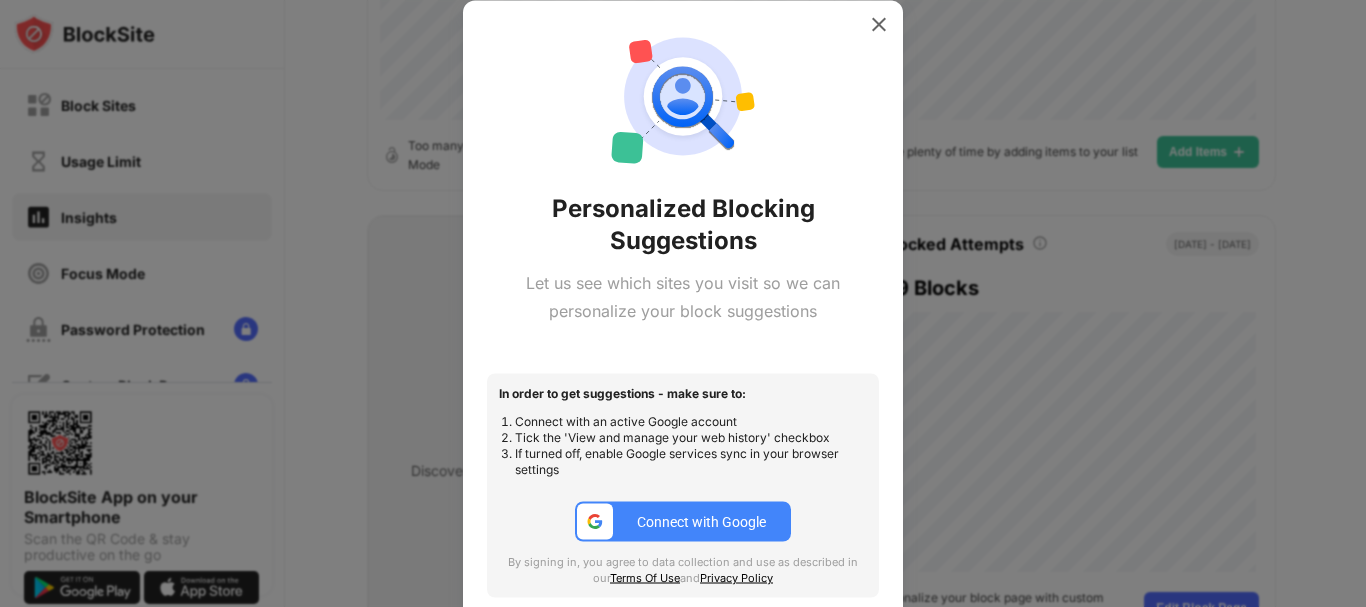 click on "Connect with Google" at bounding box center [701, 522] 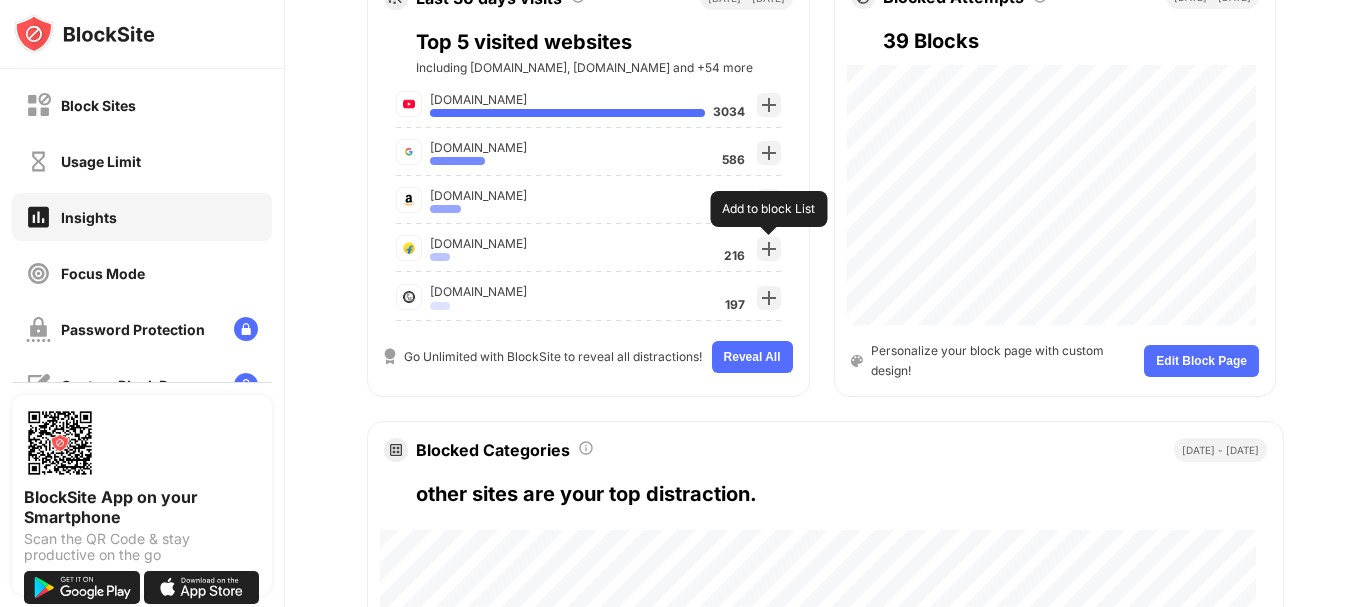 scroll, scrollTop: 800, scrollLeft: 0, axis: vertical 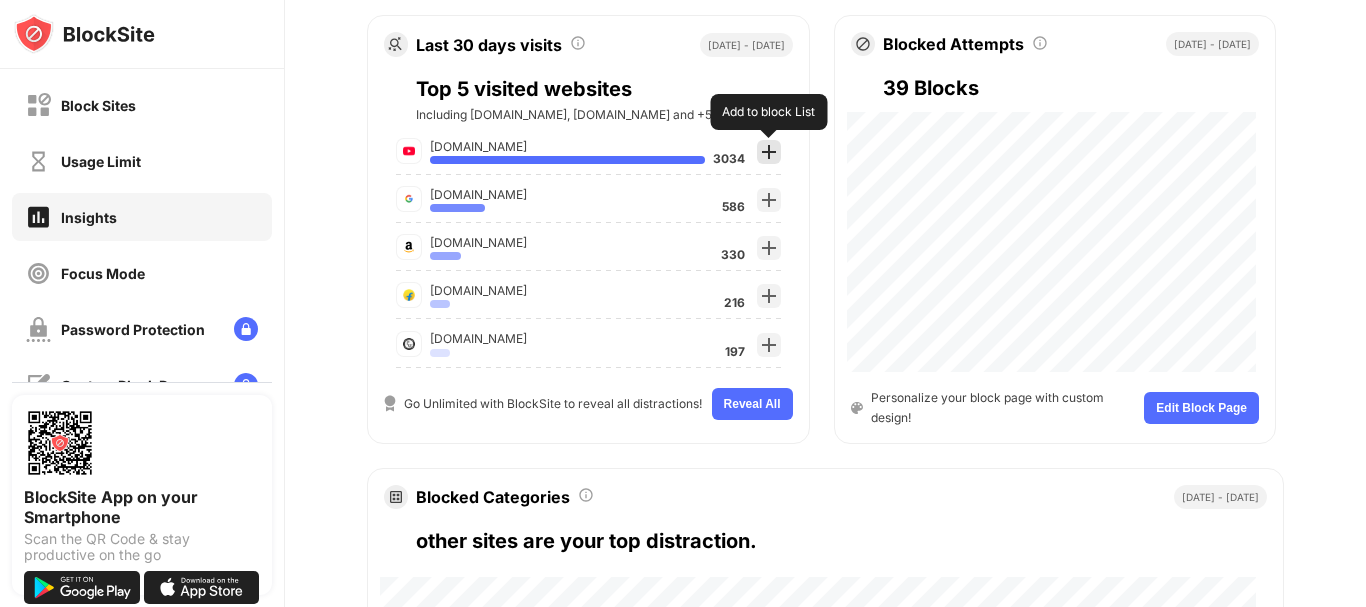 click at bounding box center (769, 152) 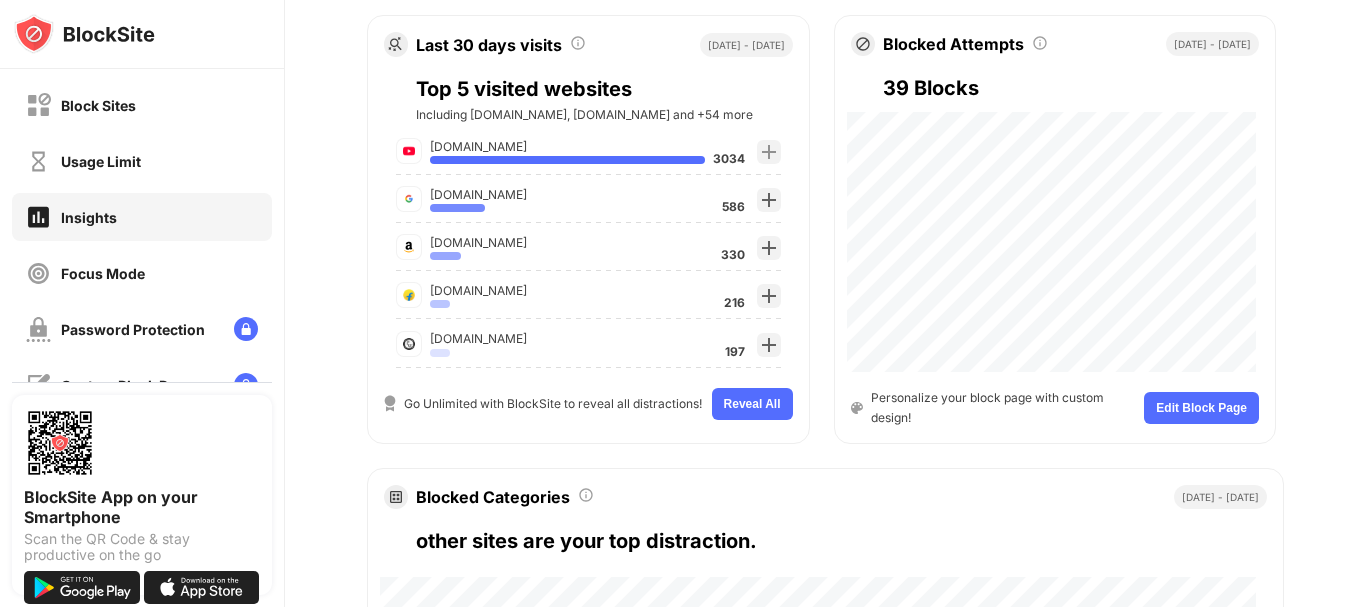 drag, startPoint x: 761, startPoint y: 205, endPoint x: 456, endPoint y: 485, distance: 414.03503 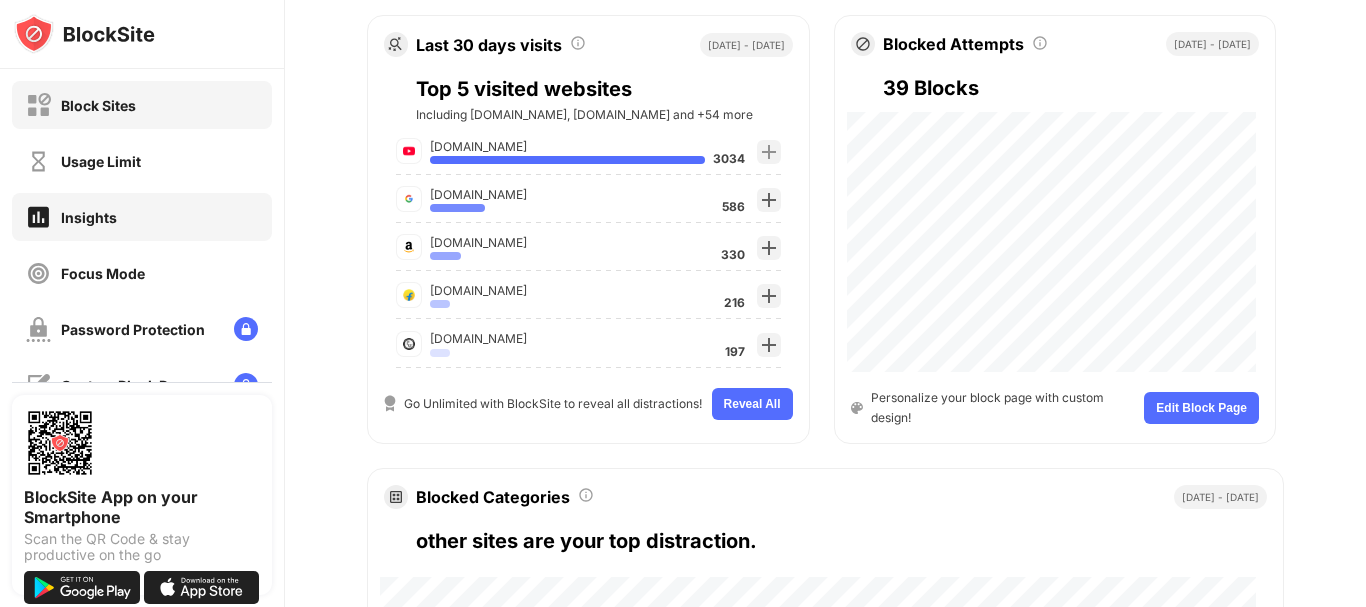 click on "Block Sites" at bounding box center (142, 105) 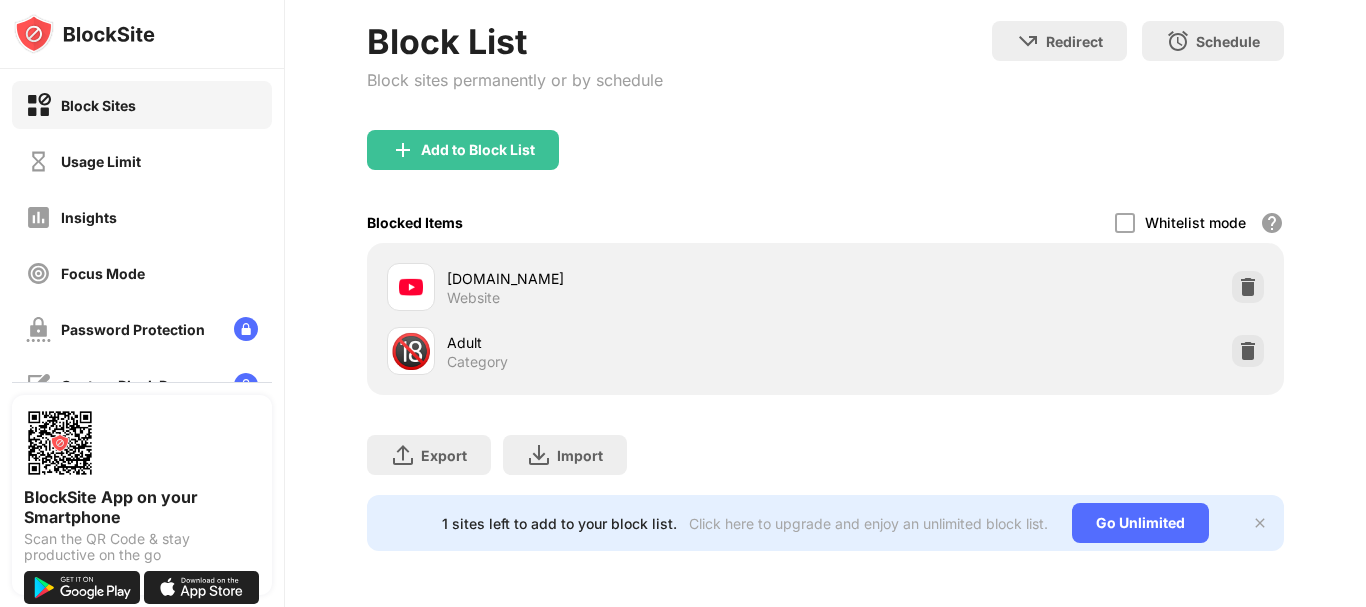 scroll, scrollTop: 119, scrollLeft: 0, axis: vertical 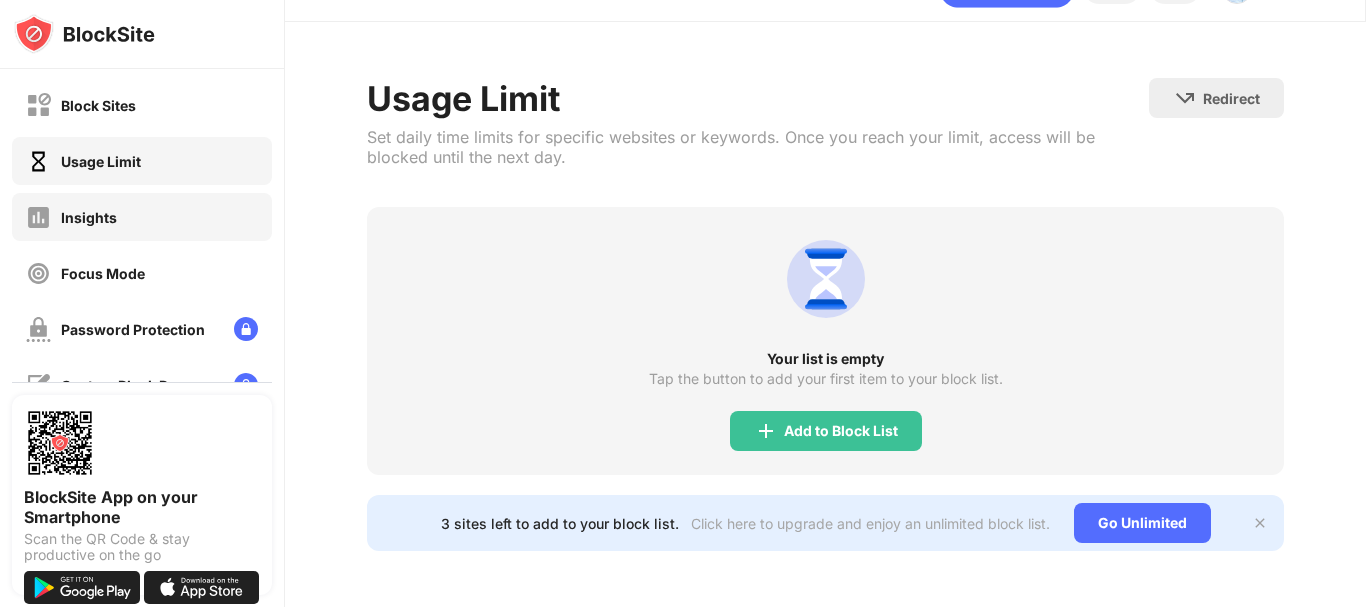 click on "Insights" at bounding box center (142, 217) 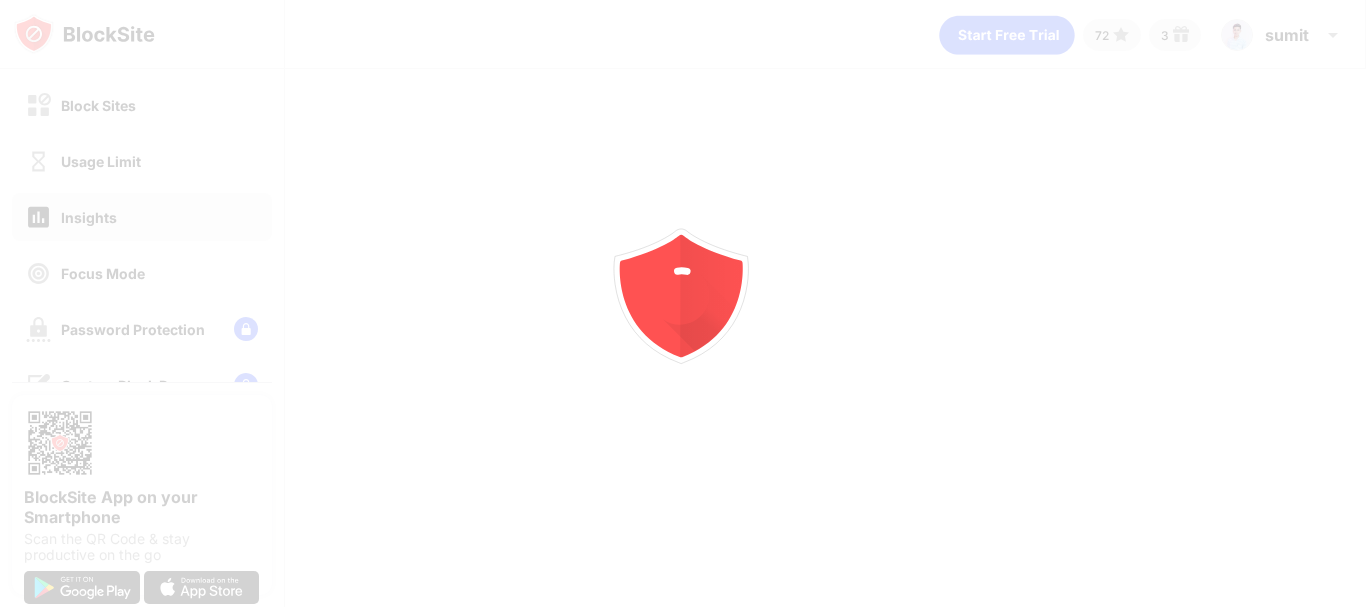 scroll, scrollTop: 0, scrollLeft: 0, axis: both 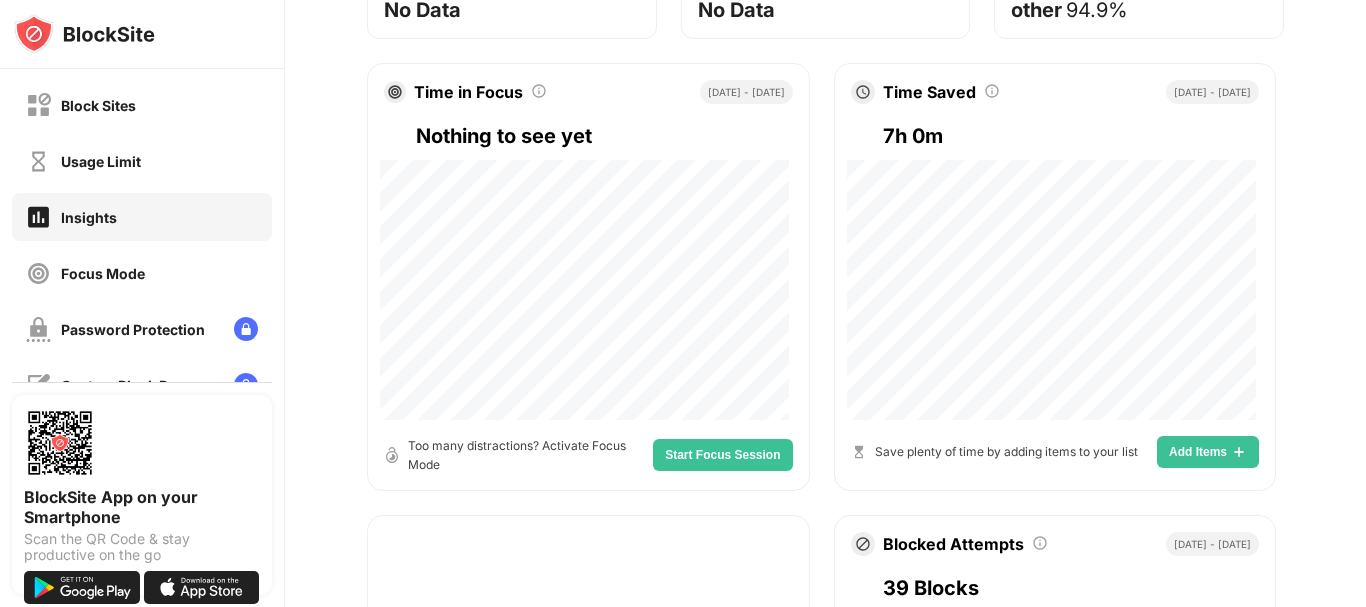 click on "Add Items" at bounding box center (1198, 452) 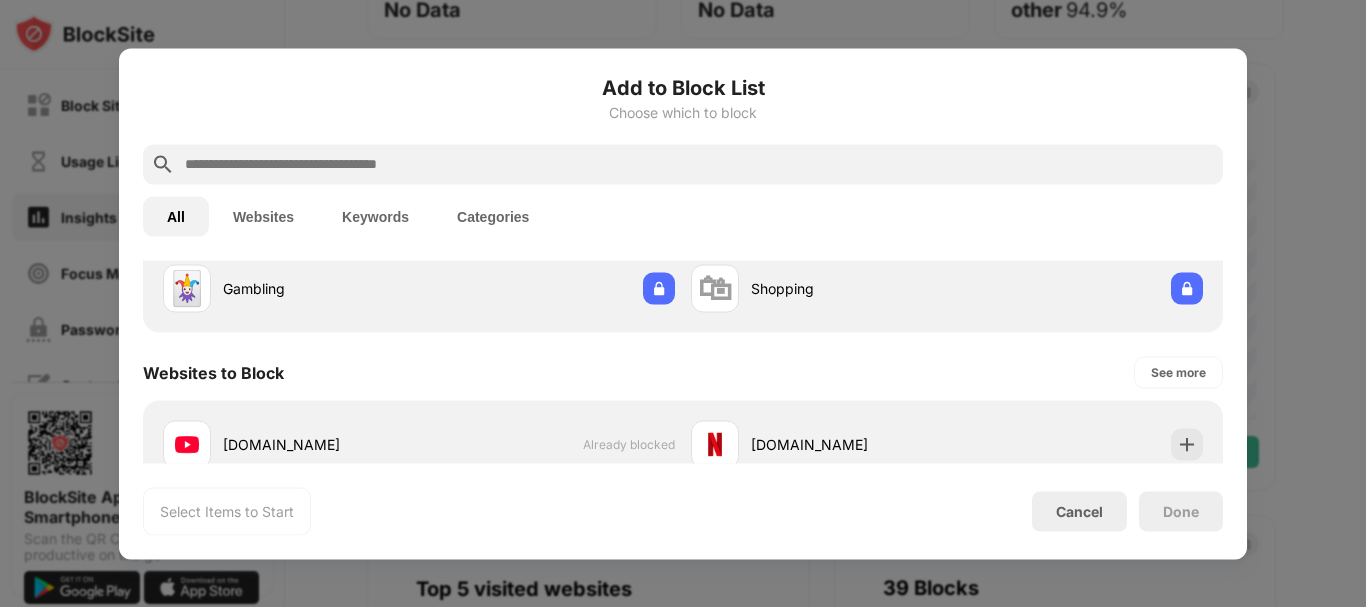 scroll, scrollTop: 300, scrollLeft: 0, axis: vertical 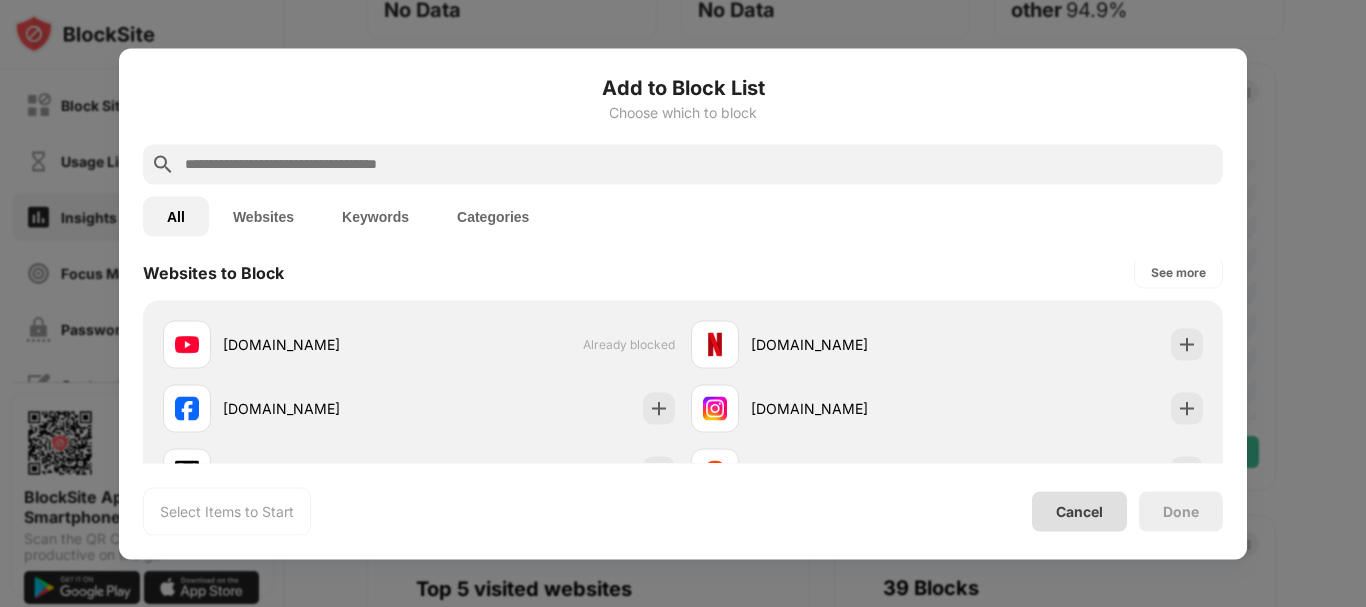 click on "Cancel" at bounding box center [1079, 511] 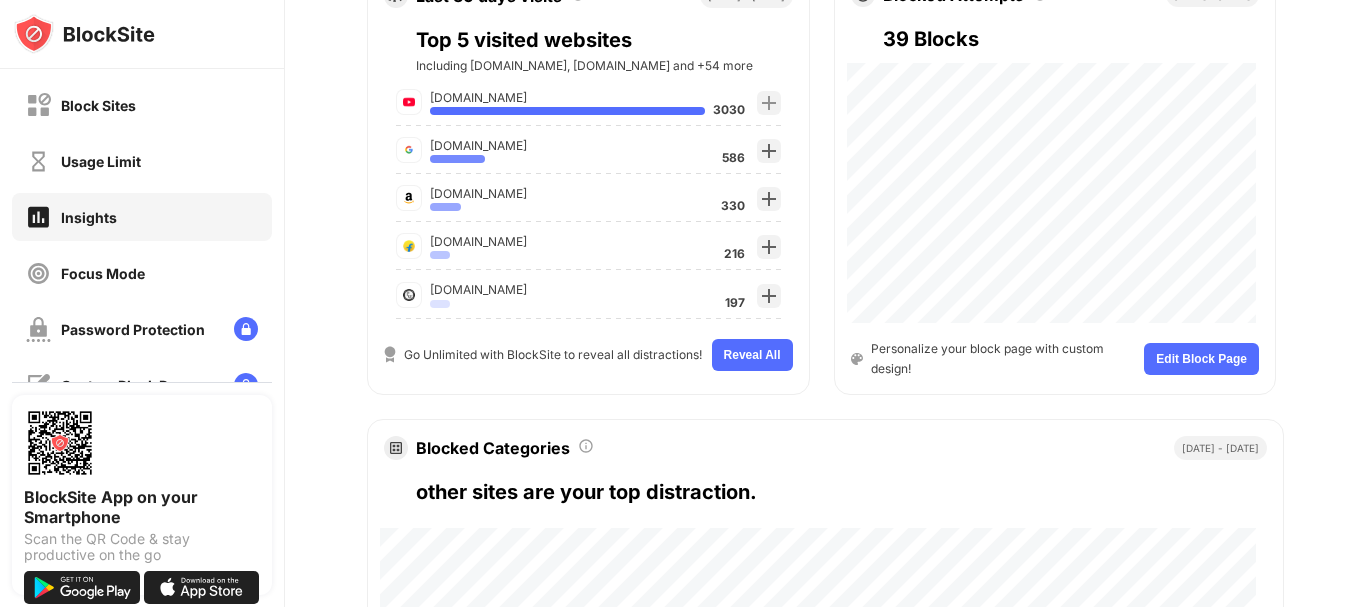 scroll, scrollTop: 700, scrollLeft: 0, axis: vertical 